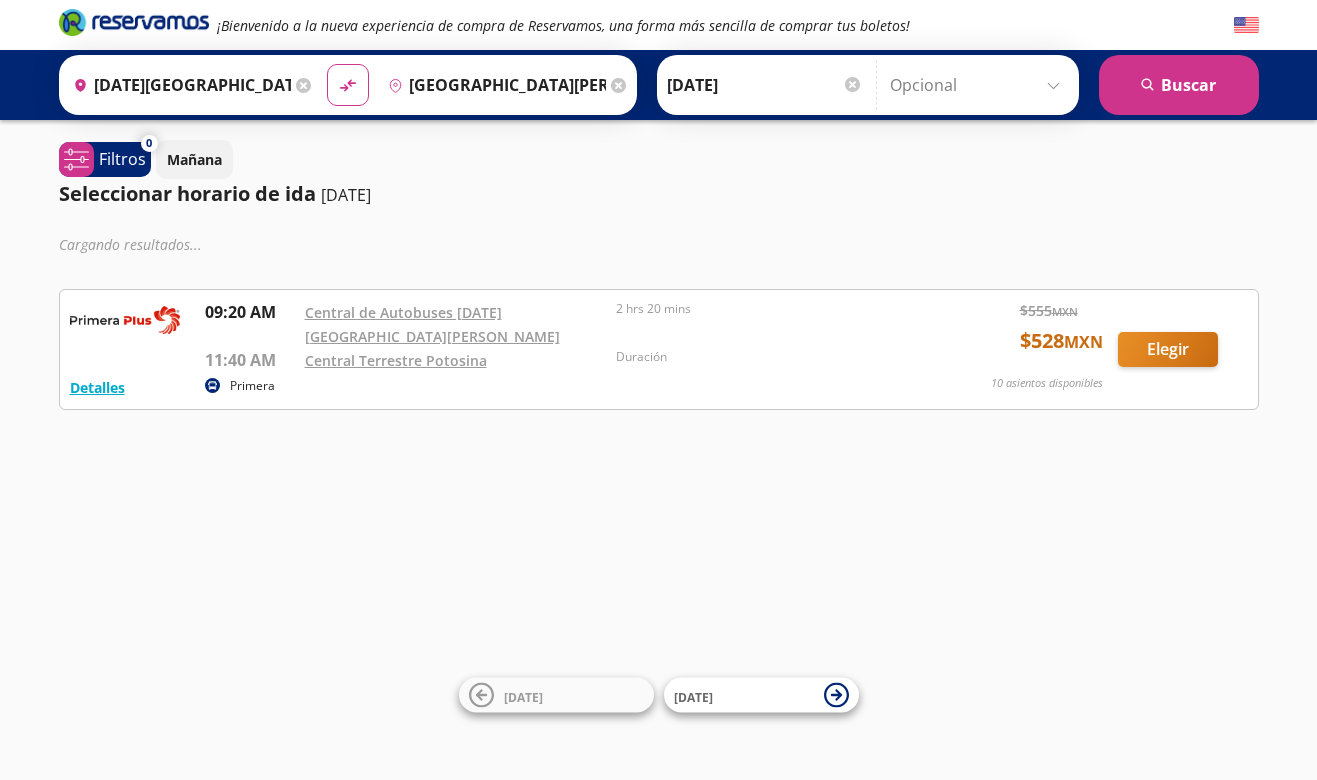 scroll, scrollTop: 0, scrollLeft: 0, axis: both 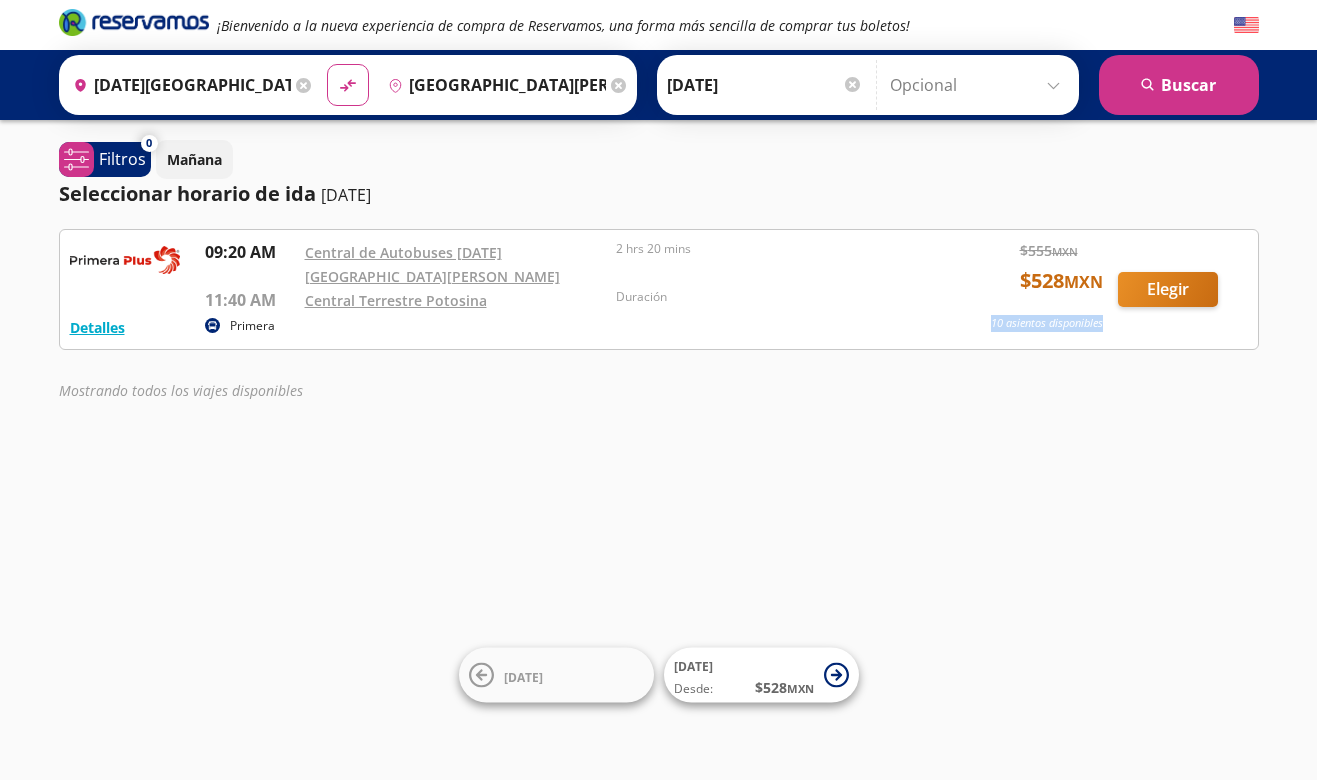 drag, startPoint x: 983, startPoint y: 319, endPoint x: 1121, endPoint y: 306, distance: 138.61096 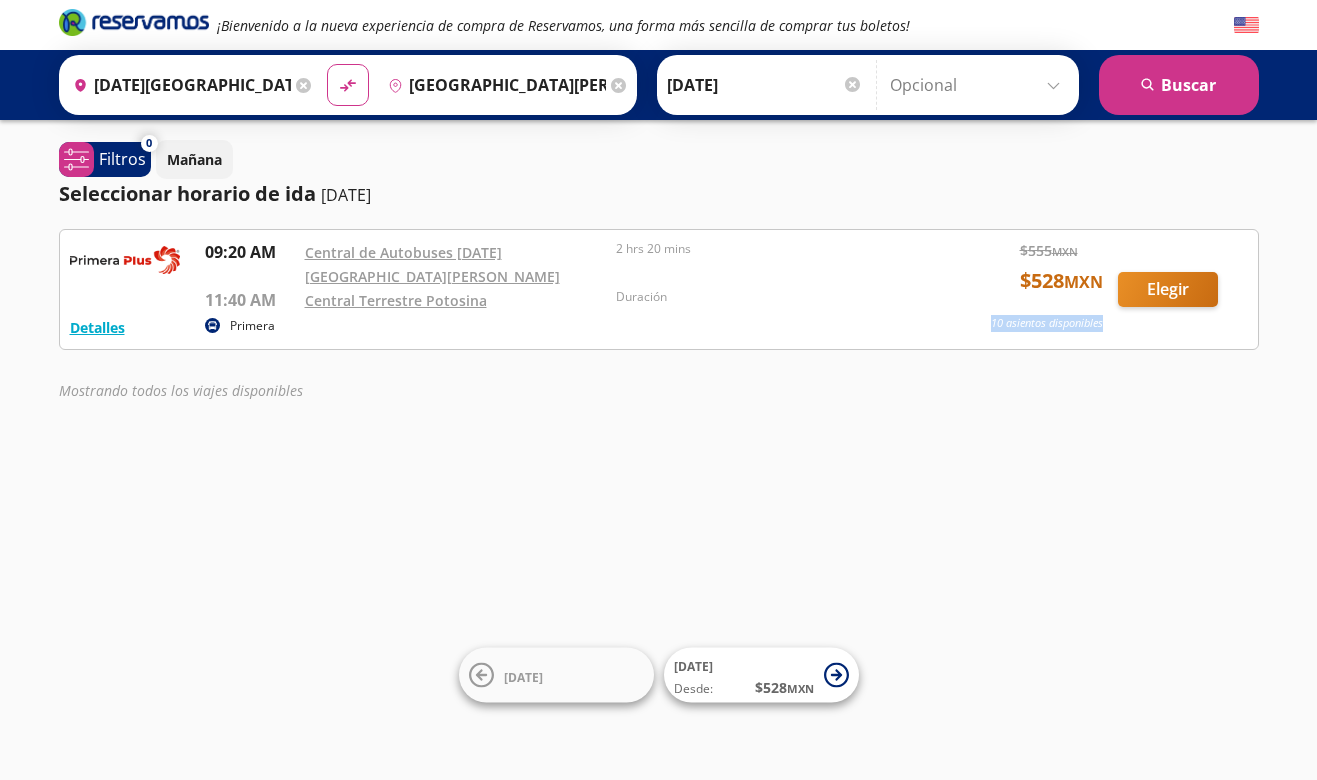 click on "Detalles Primera 09:20 AM Central de Autobuses [DATE][GEOGRAPHIC_DATA][PERSON_NAME] 11:40 AM Central Terrestre Potosina 2 hrs 20 mins Duración $ 555  MXN $ 528  MXN 10 asientos disponibles Elegir 10 asientos disponibles Detalles Elegir" at bounding box center [659, 289] 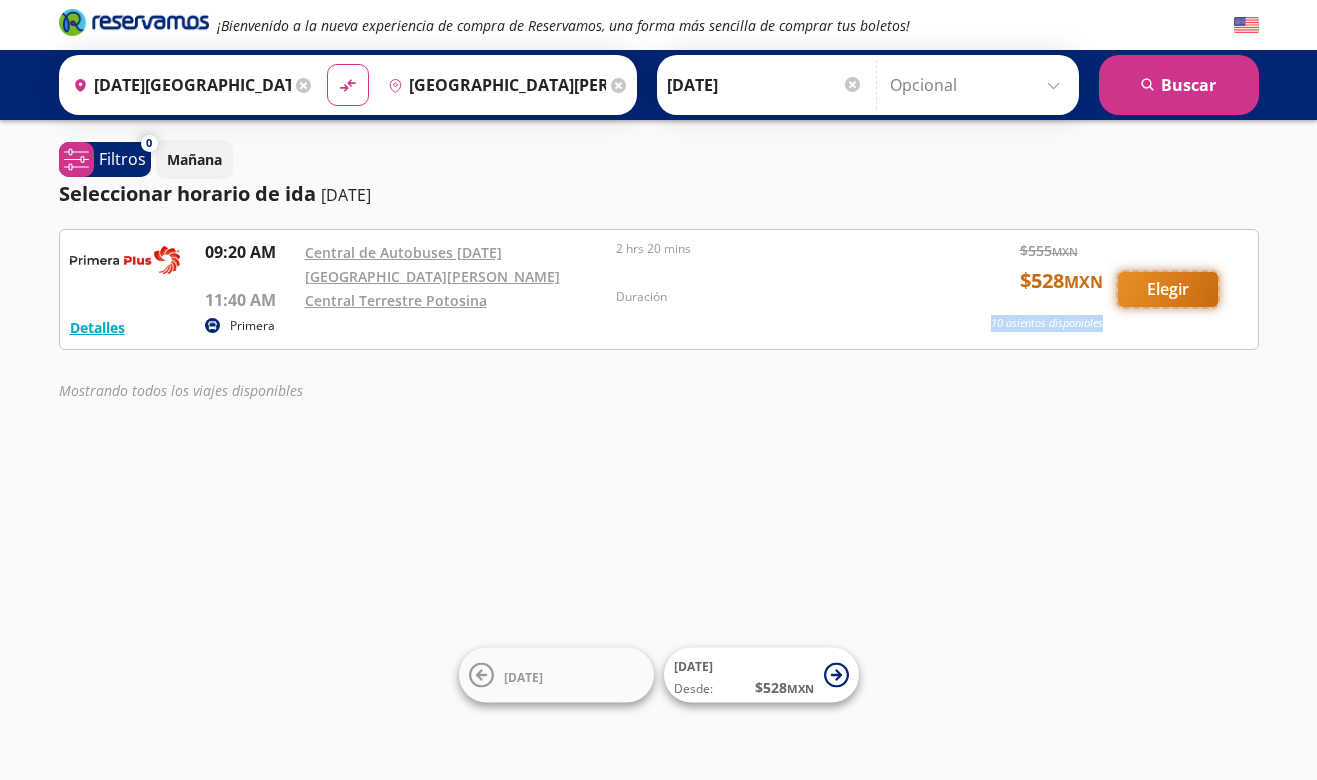 click on "Elegir" at bounding box center [1168, 289] 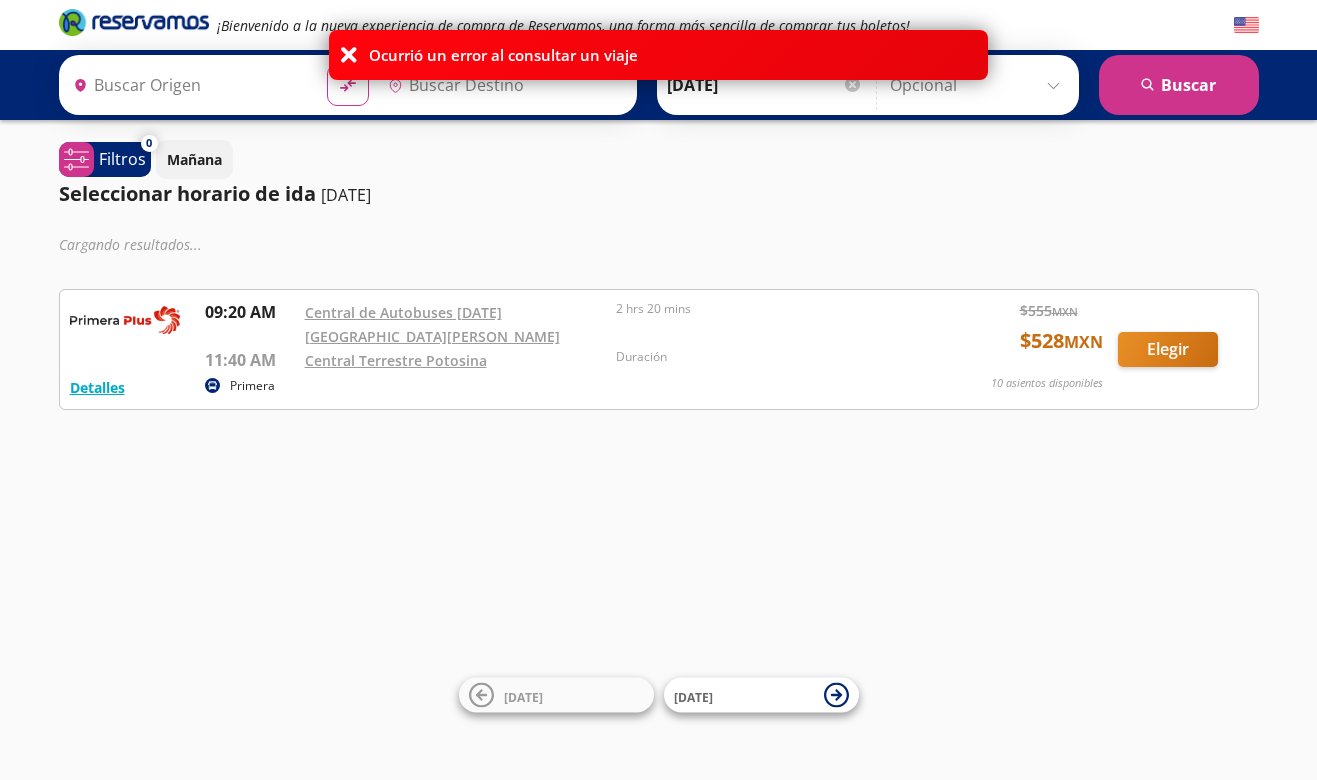 type on "[DATE][GEOGRAPHIC_DATA][PERSON_NAME], [GEOGRAPHIC_DATA]" 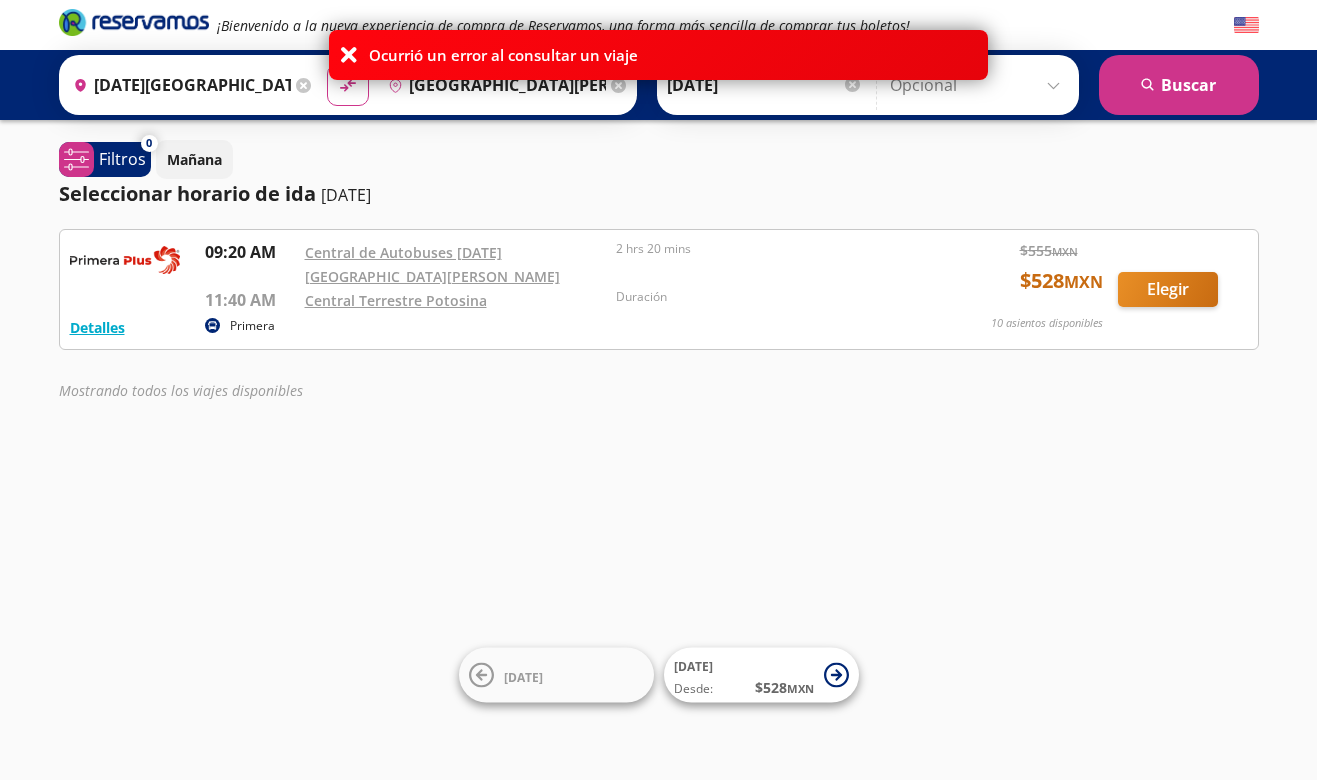 click on "Detalles Primera 09:20 AM Central de Autobuses [DATE][GEOGRAPHIC_DATA][PERSON_NAME] 11:40 AM Central Terrestre Potosina 2 hrs 20 mins Duración $ 555  MXN $ 528  MXN 10 asientos disponibles Elegir 10 asientos disponibles Detalles Elegir" at bounding box center (659, 289) 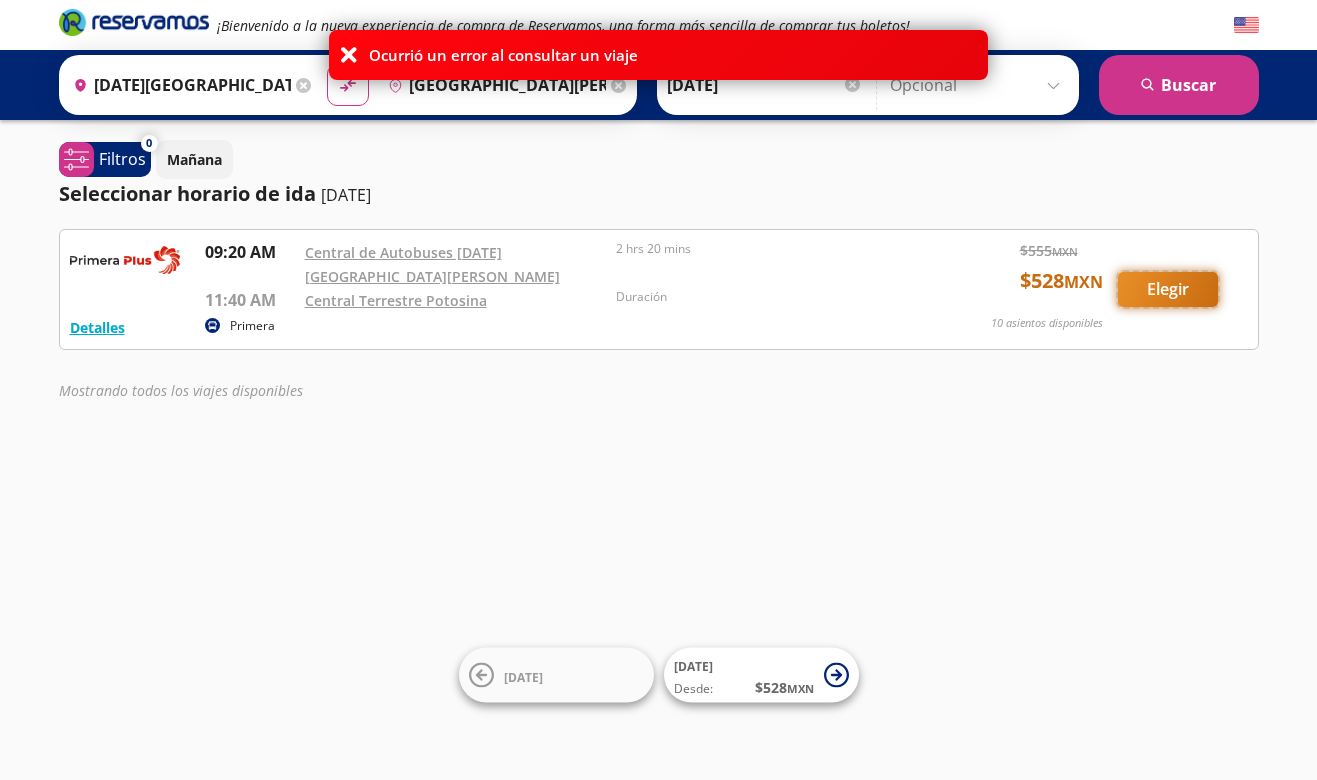 click on "Elegir" at bounding box center (1168, 289) 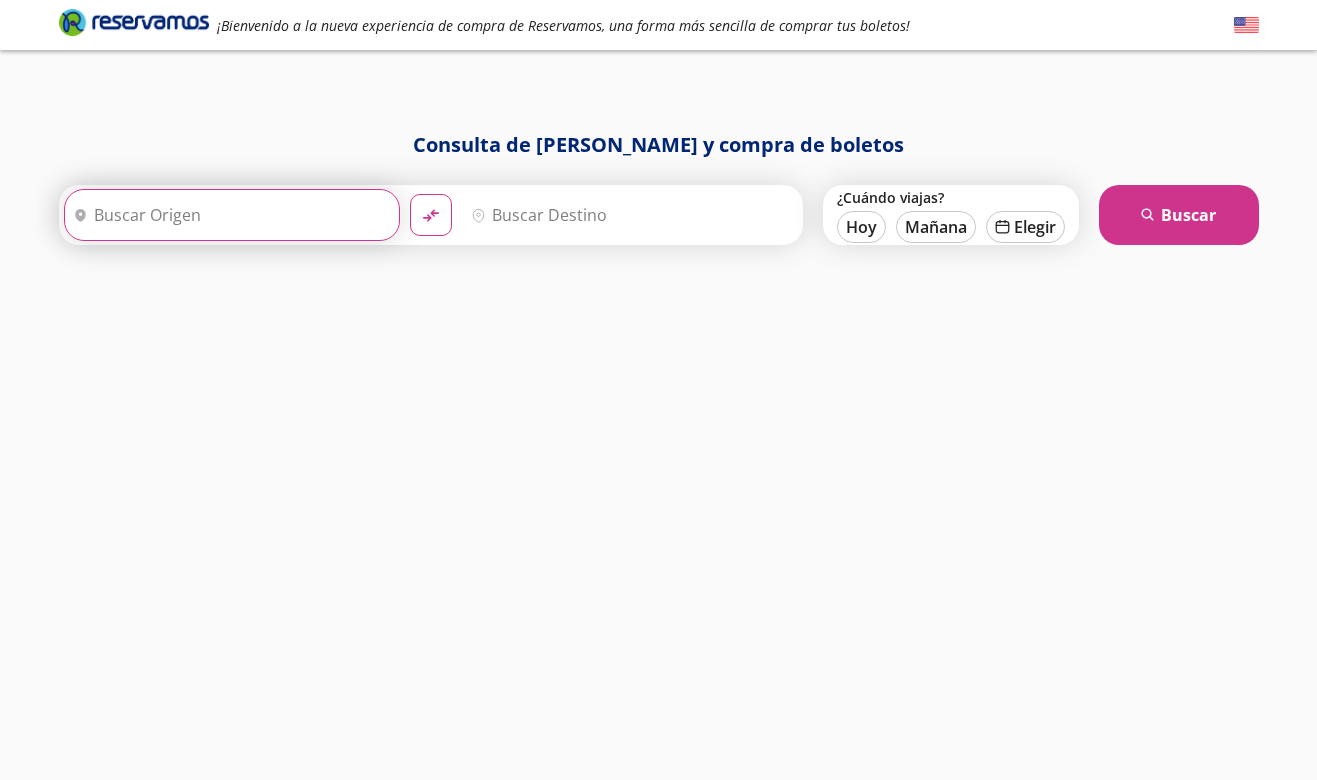 click on "Origen" at bounding box center (229, 215) 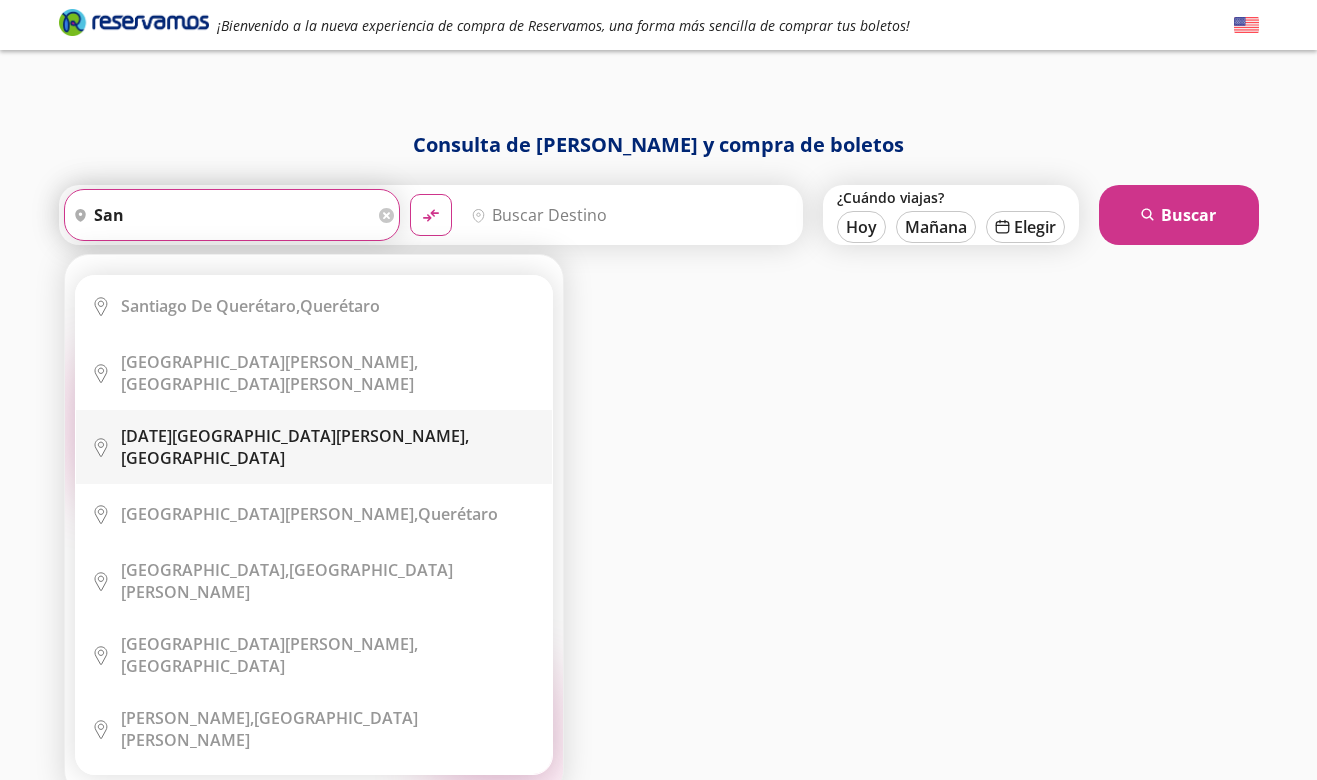 click on "[DATE][GEOGRAPHIC_DATA][PERSON_NAME]," at bounding box center (295, 436) 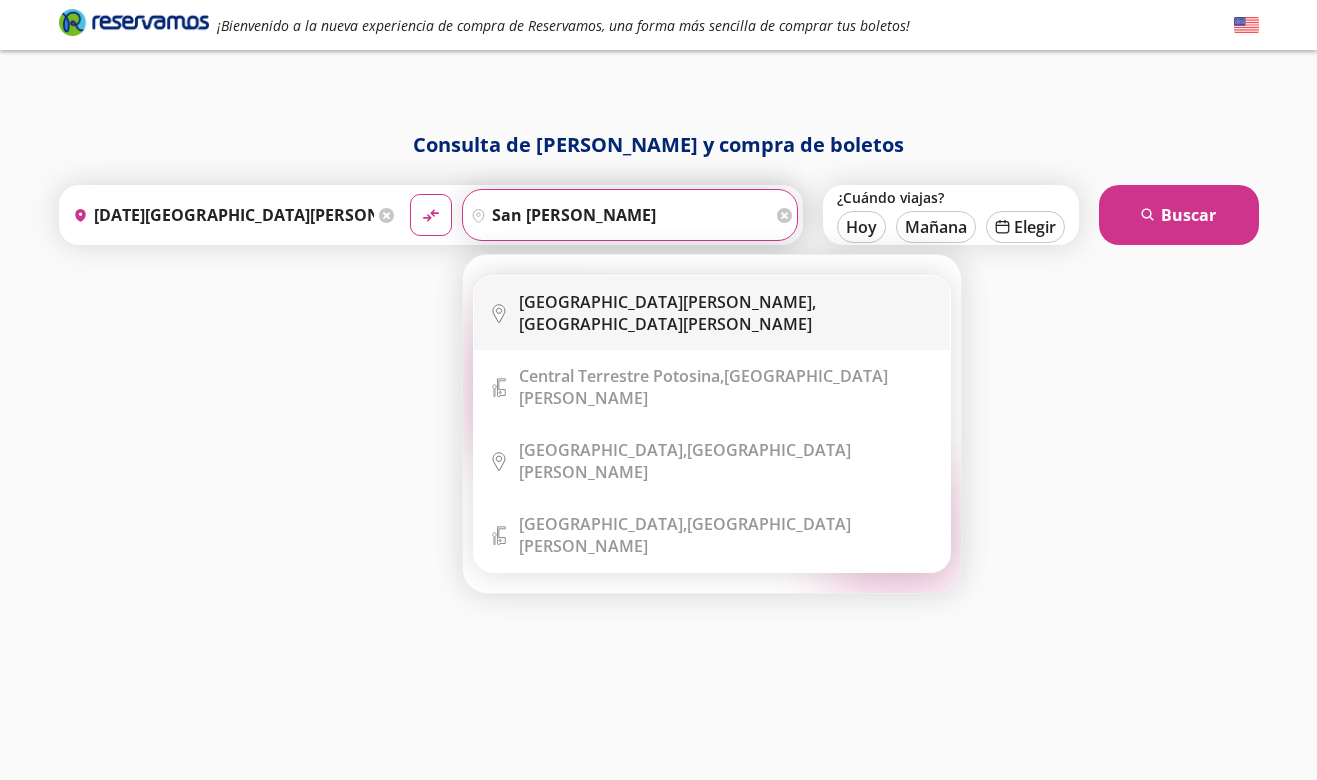 click on "[GEOGRAPHIC_DATA][PERSON_NAME]," at bounding box center [667, 302] 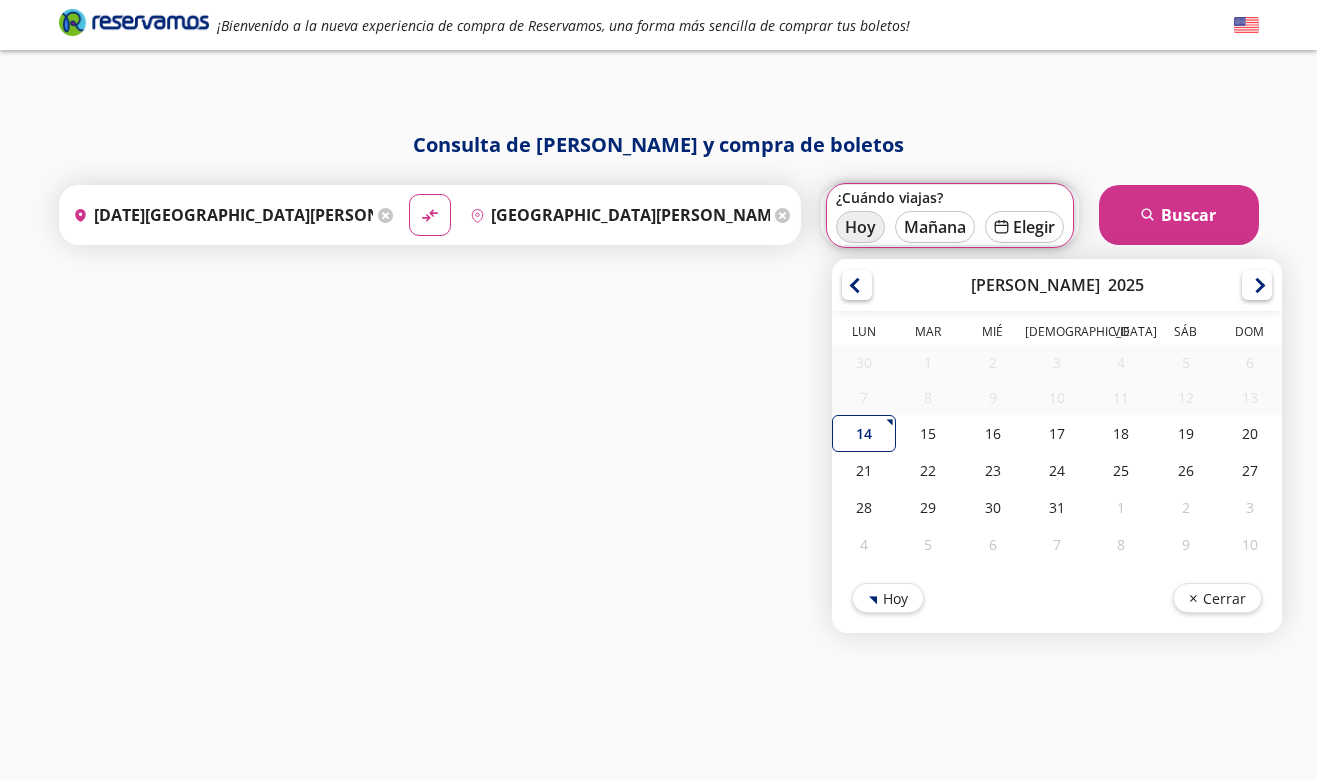 click on "Hoy" at bounding box center (860, 227) 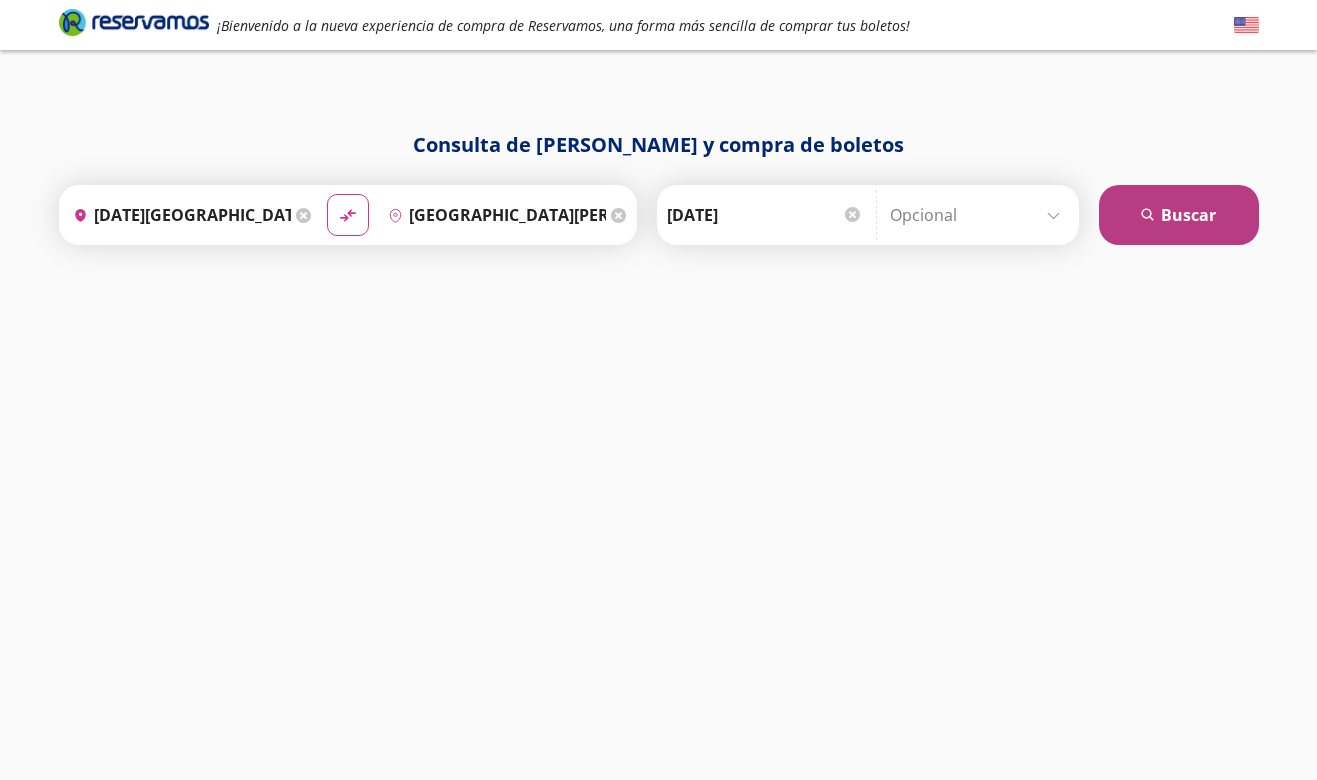 click on "search
[GEOGRAPHIC_DATA]" at bounding box center [1179, 215] 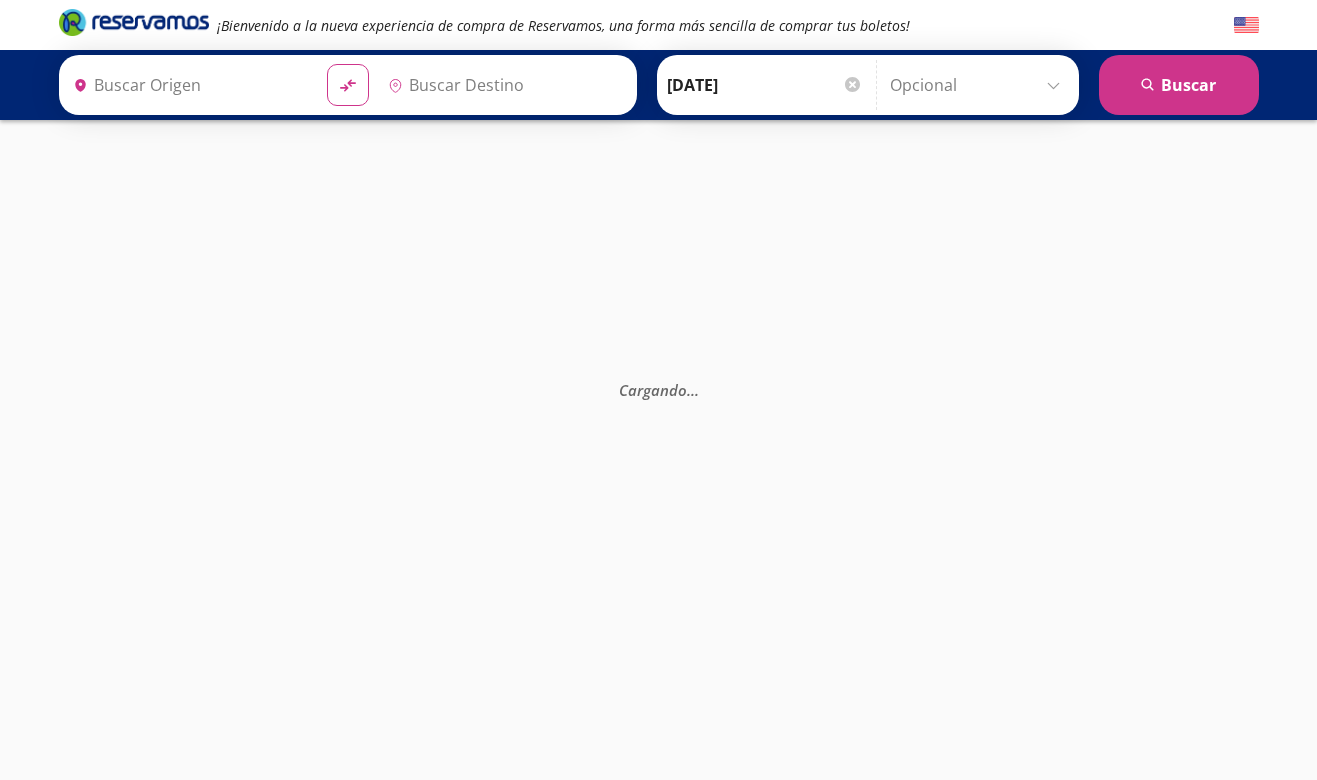type on "[DATE][GEOGRAPHIC_DATA][PERSON_NAME], [GEOGRAPHIC_DATA]" 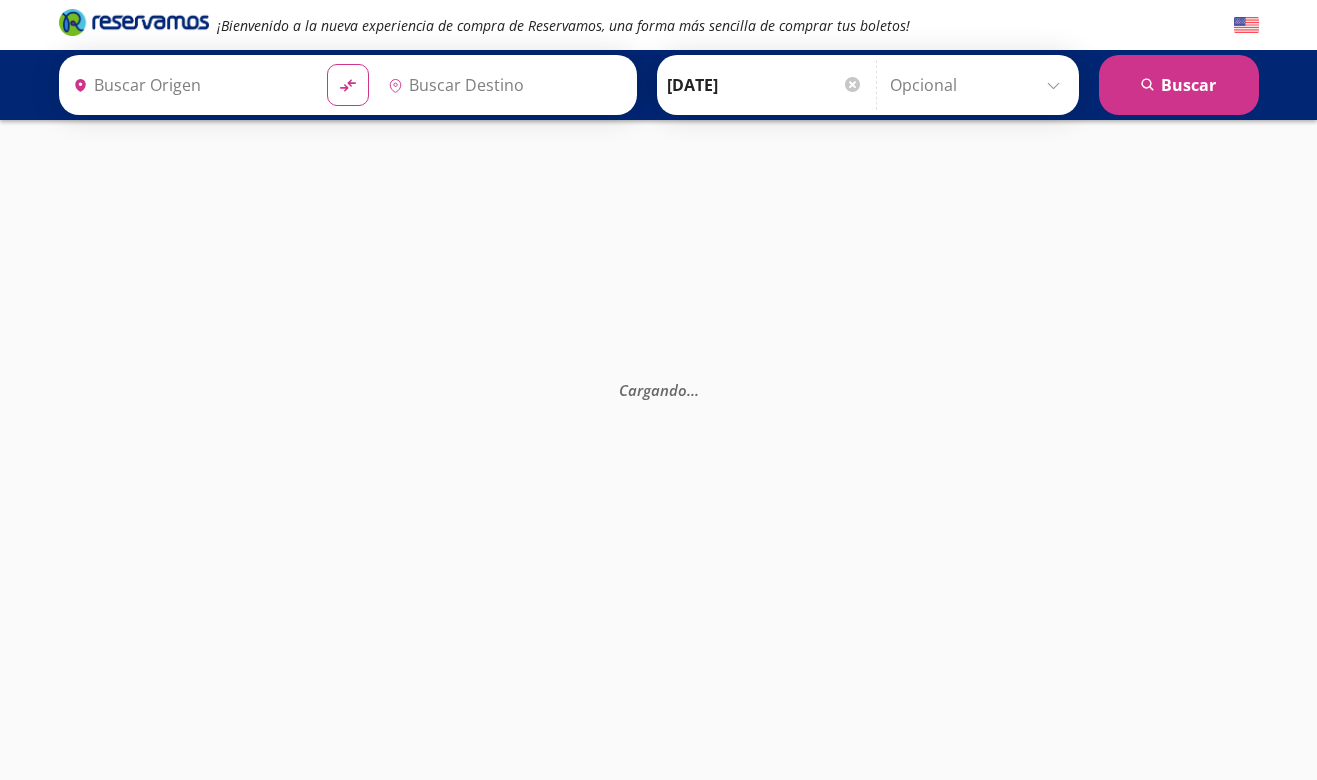 type on "[GEOGRAPHIC_DATA][PERSON_NAME], [GEOGRAPHIC_DATA][PERSON_NAME]" 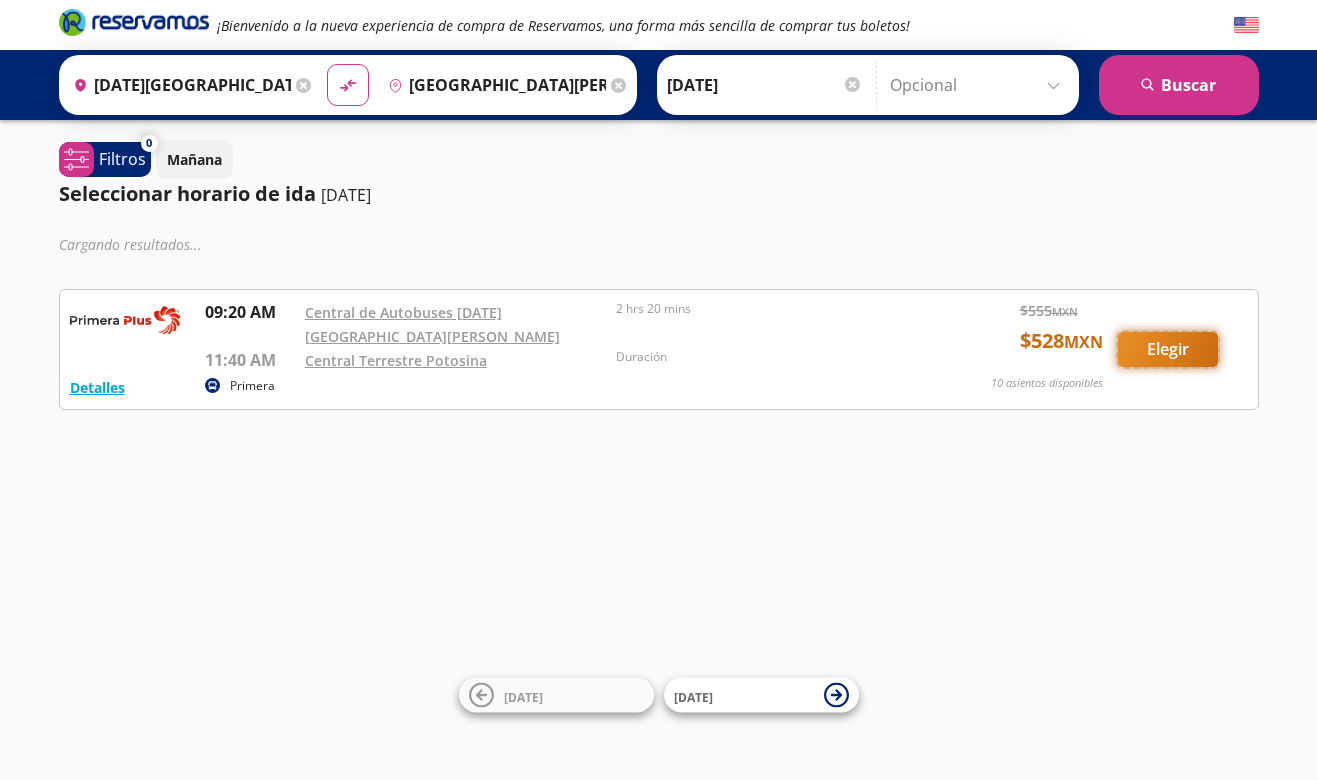 click on "Elegir" at bounding box center [1168, 349] 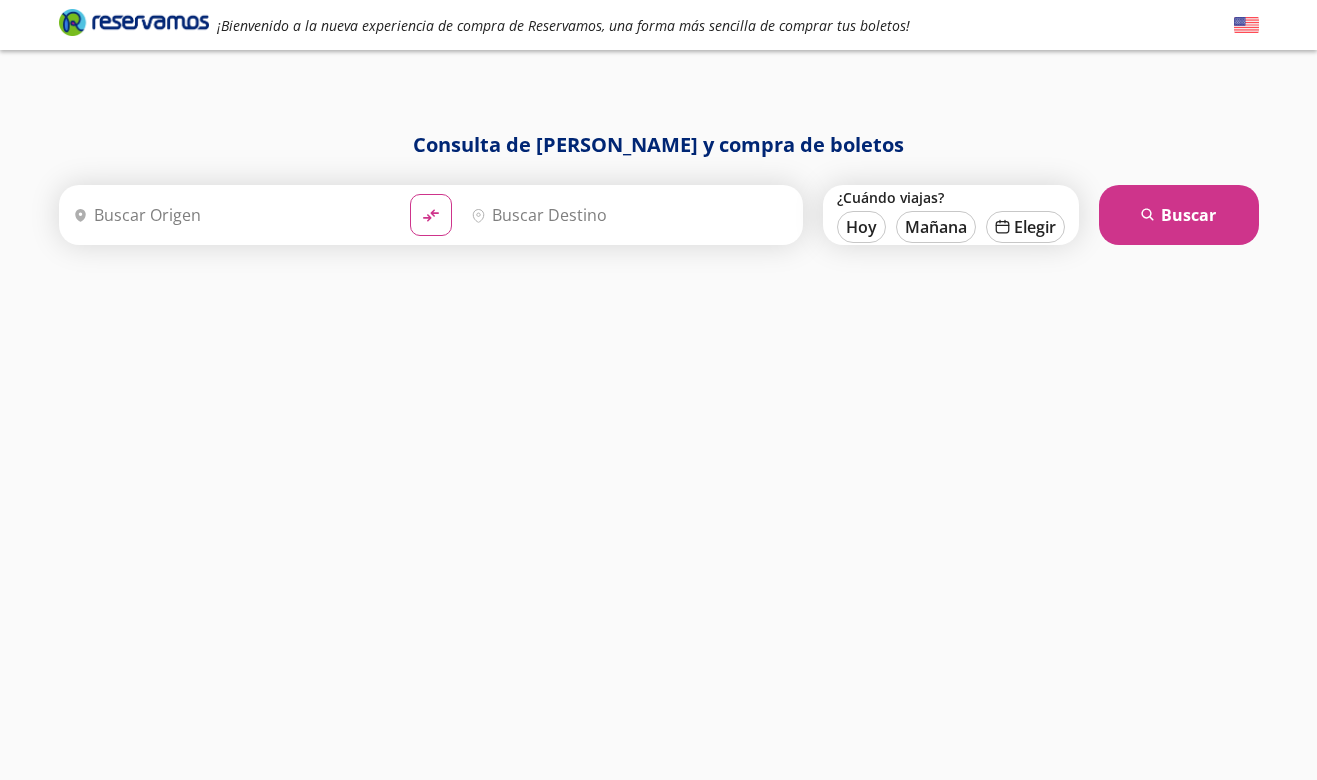 click on "Origen" at bounding box center [229, 215] 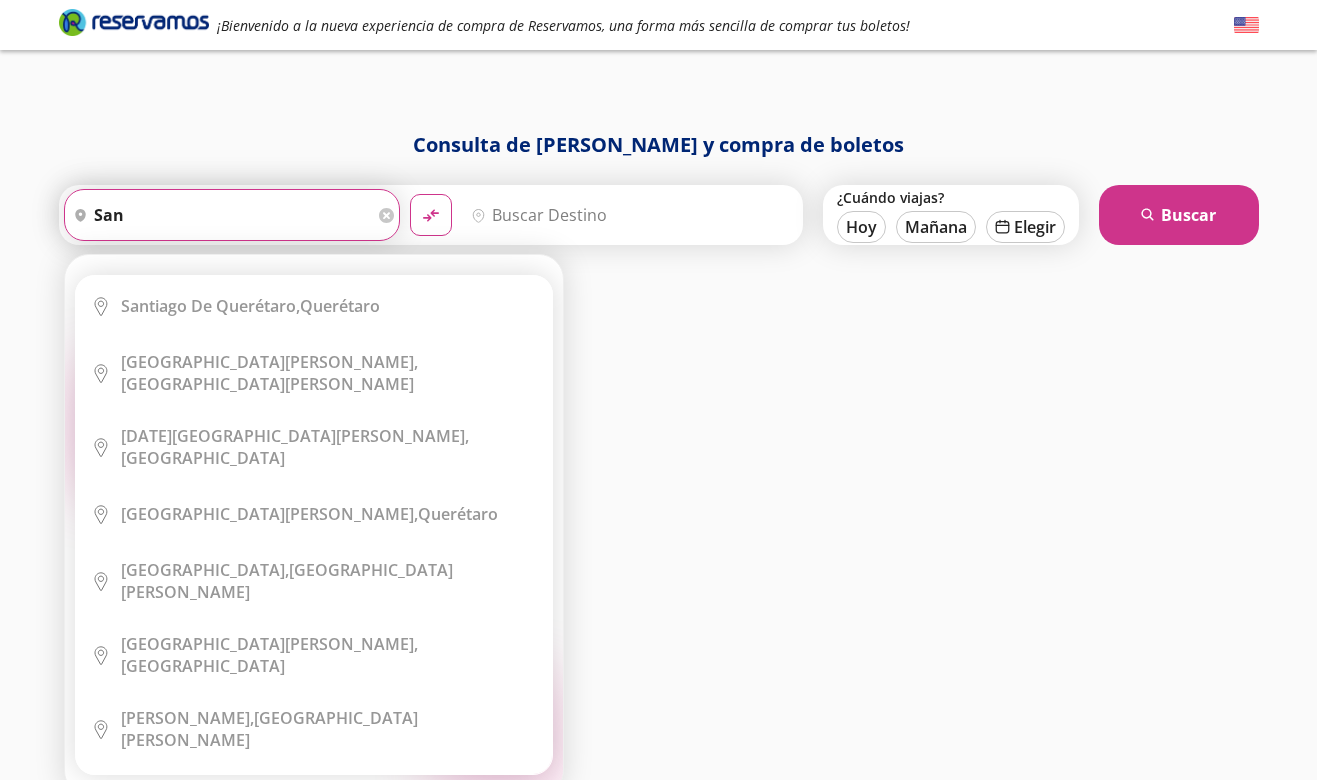type on "san" 